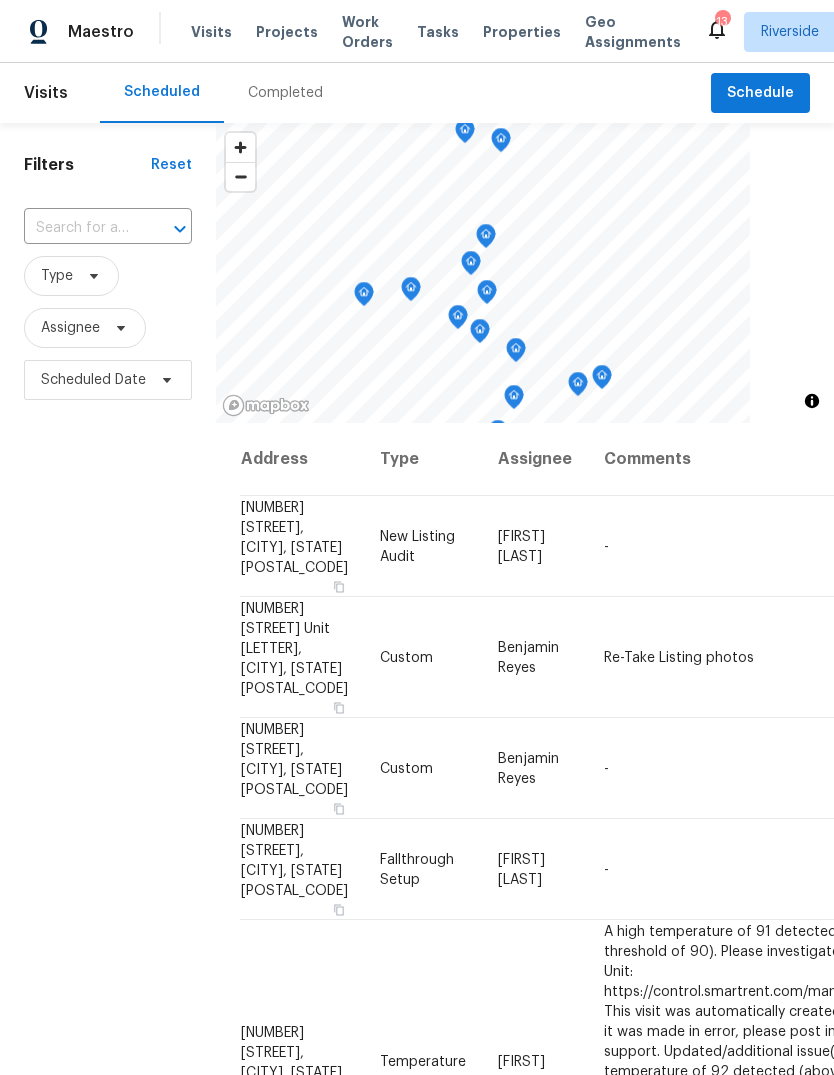 scroll, scrollTop: 0, scrollLeft: 0, axis: both 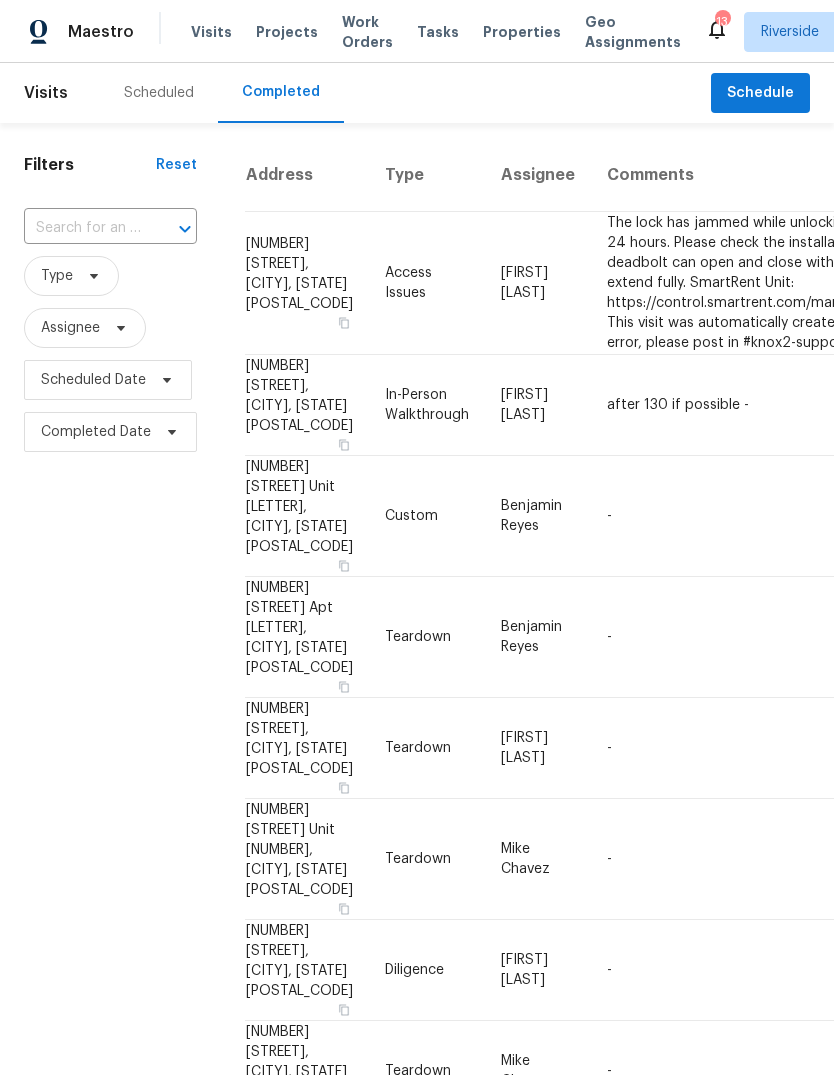 click on "Scheduled" at bounding box center [159, 93] 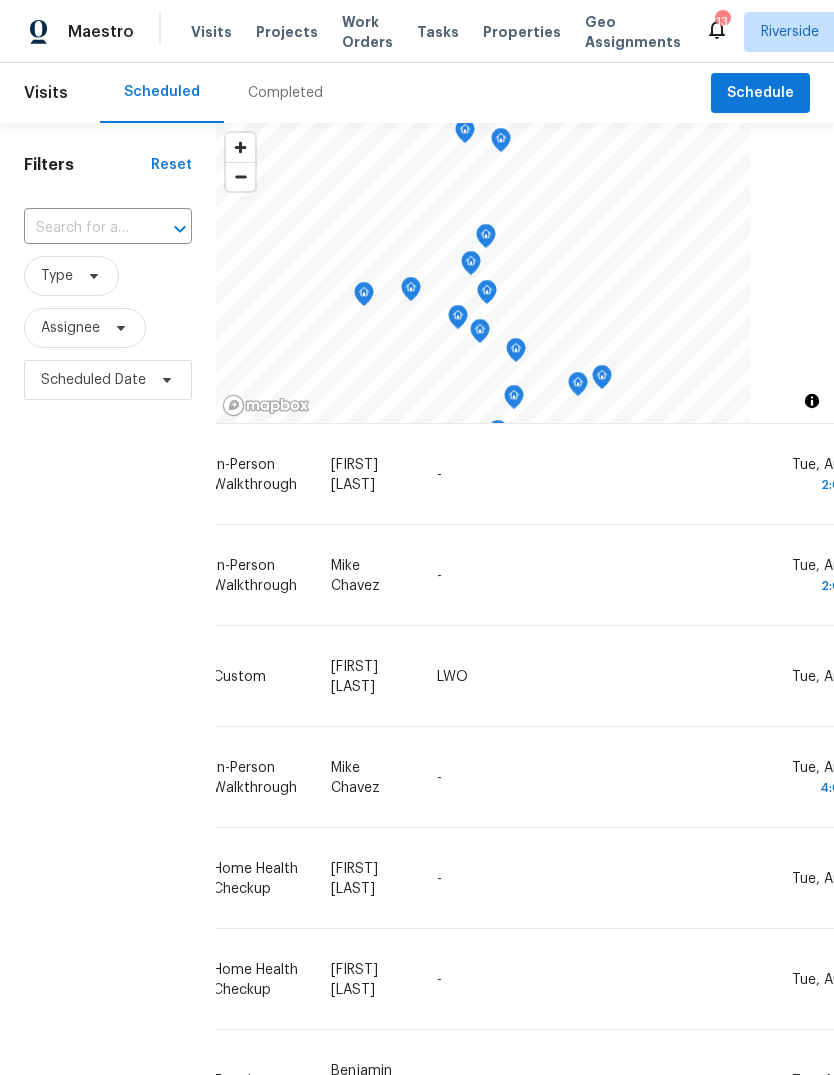 scroll, scrollTop: 799, scrollLeft: 166, axis: both 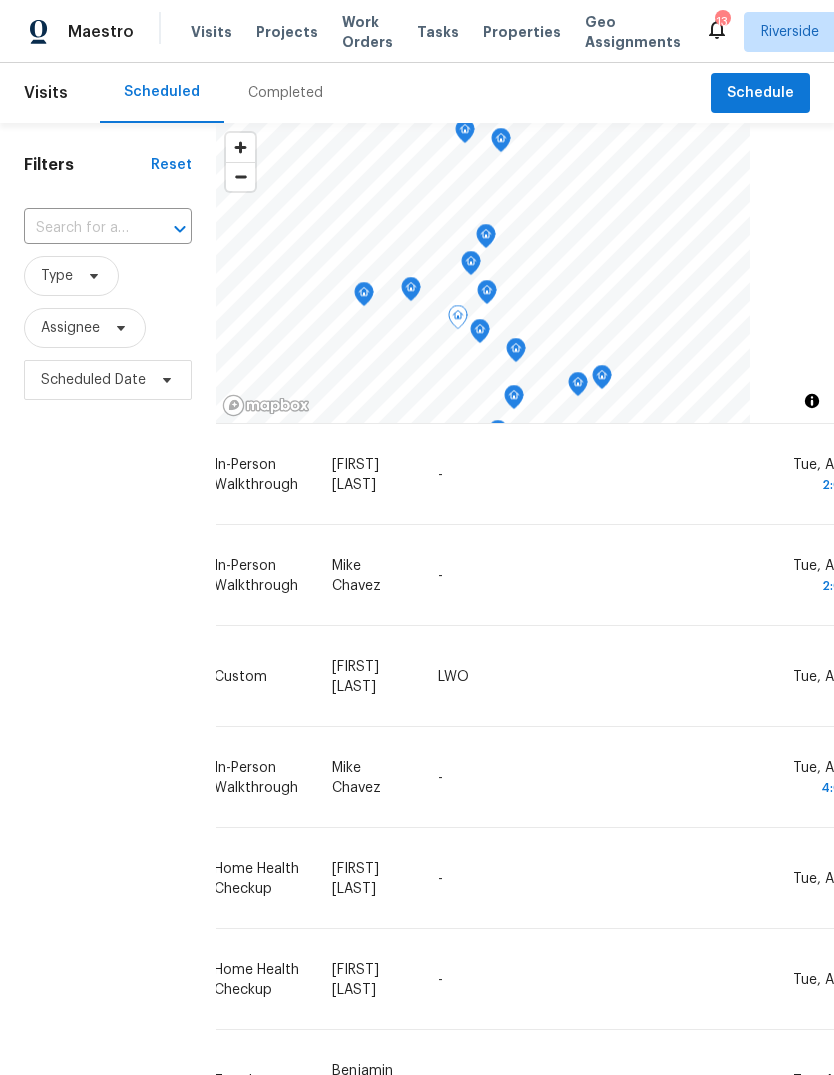 click 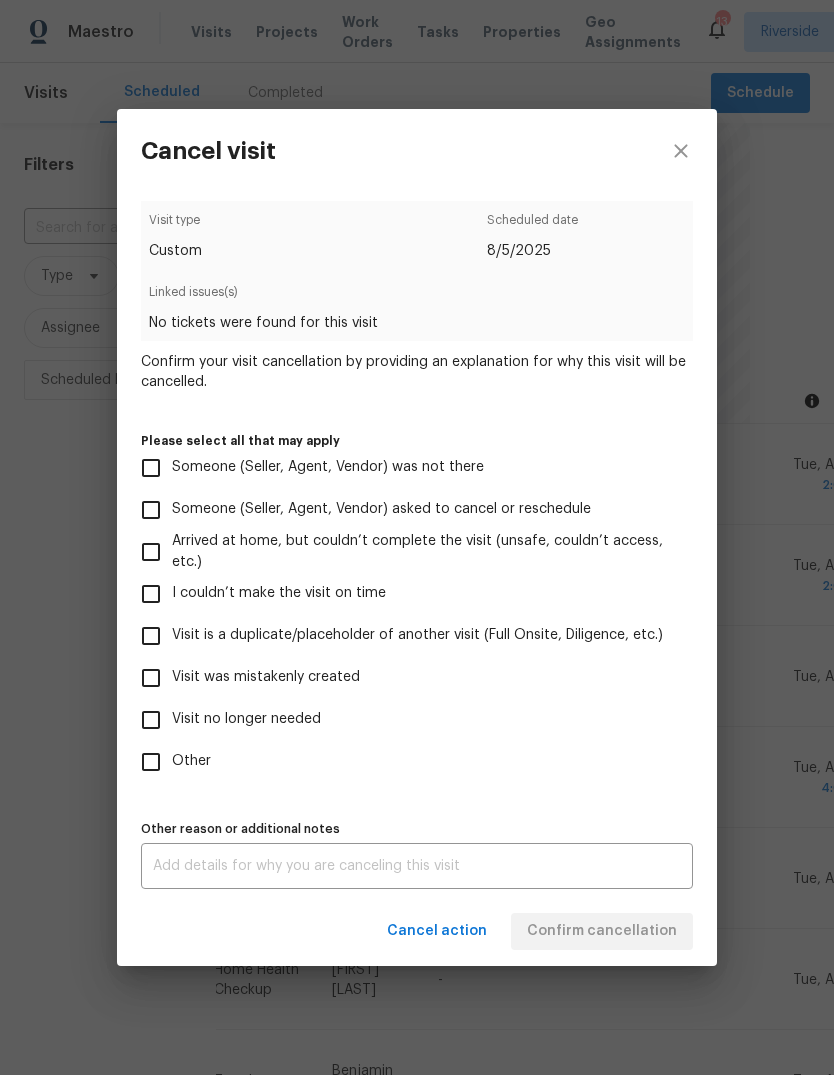 click on "Visit no longer needed" at bounding box center [151, 720] 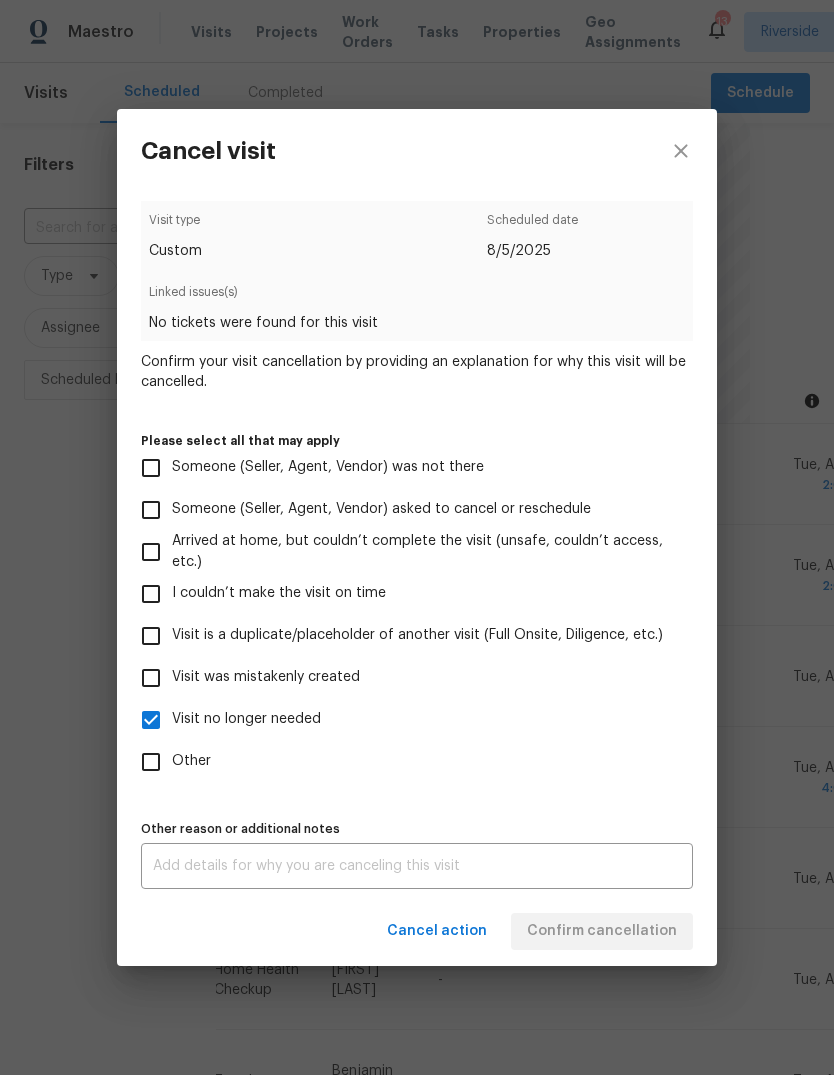 click at bounding box center [417, 866] 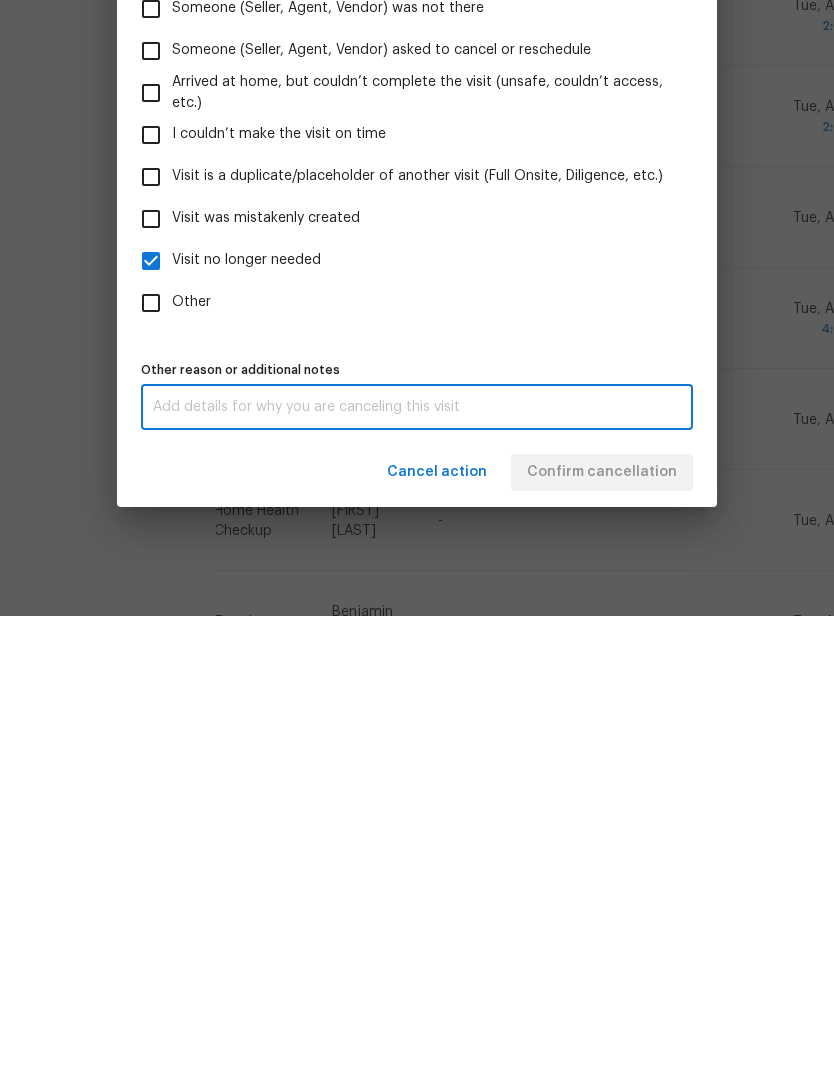 click on "Visit was mistakenly created" at bounding box center (151, 678) 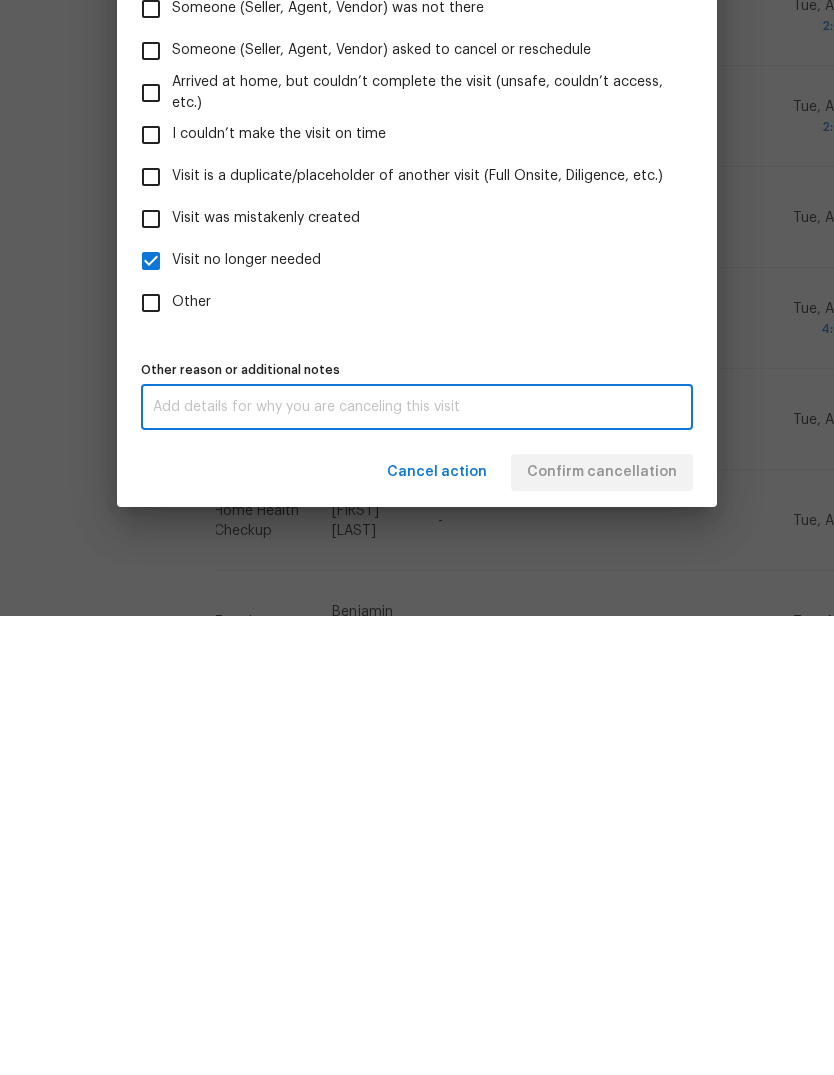 checkbox on "true" 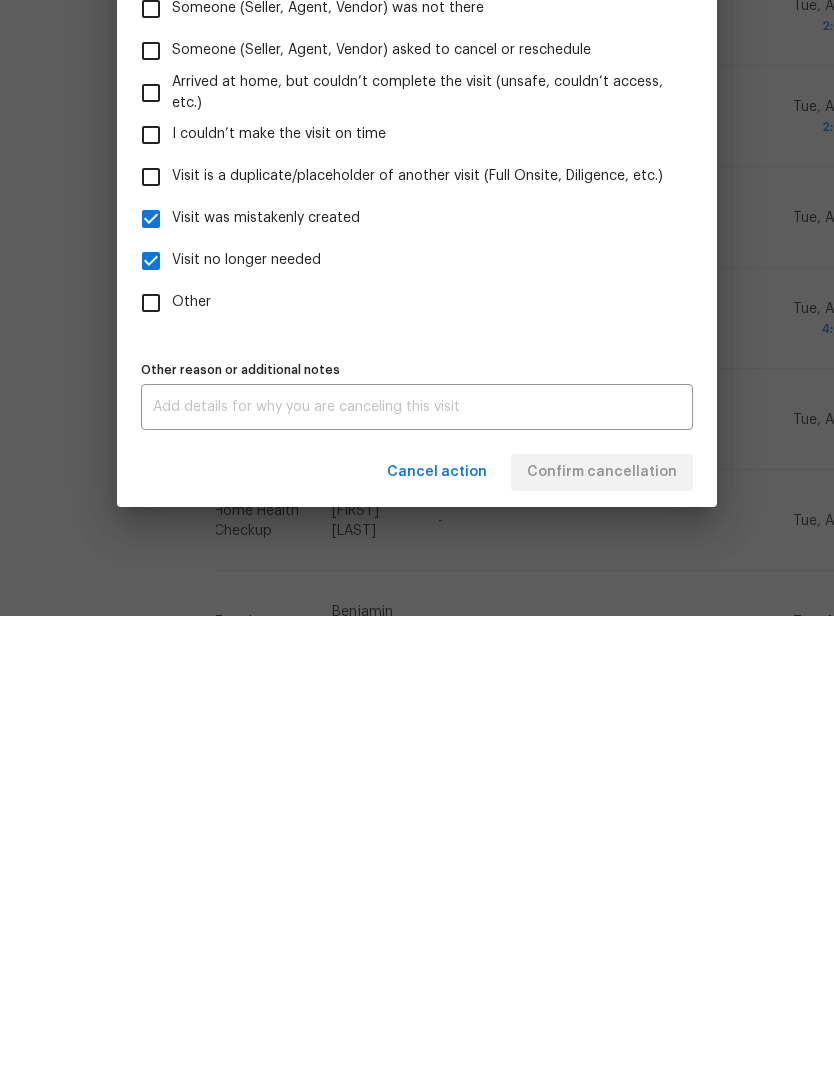 scroll, scrollTop: 75, scrollLeft: 0, axis: vertical 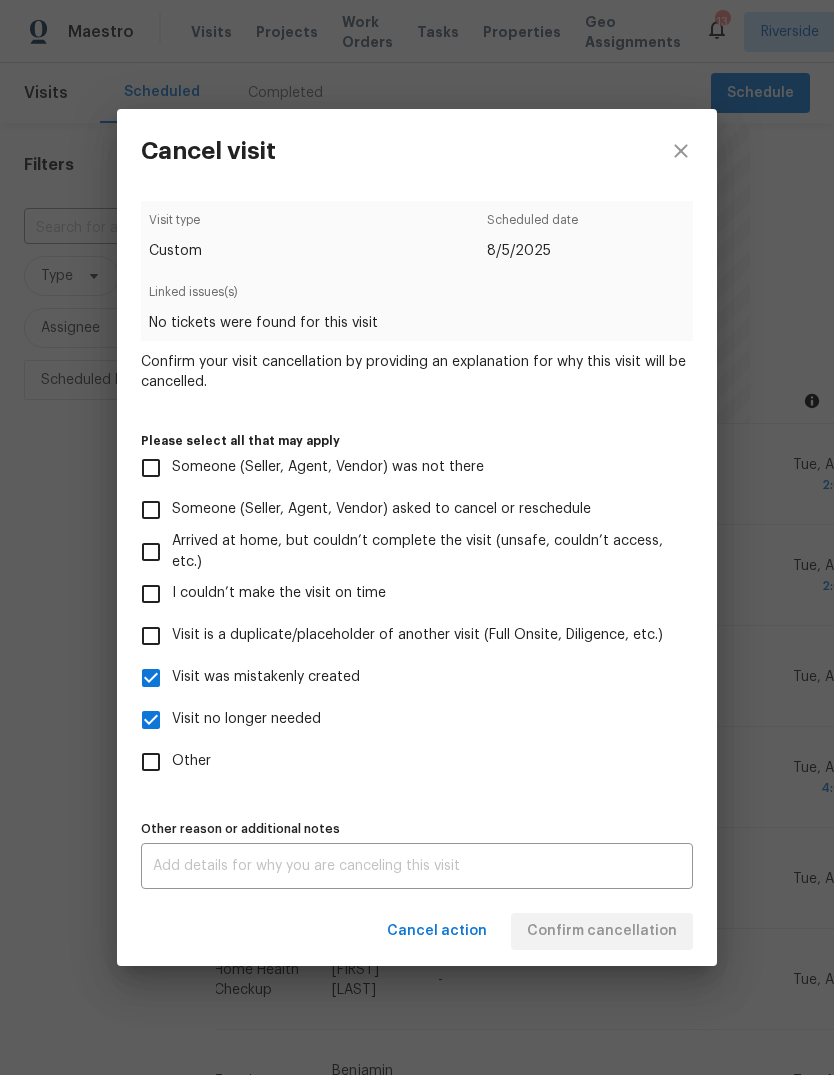 click on "Visit no longer needed" at bounding box center (151, 720) 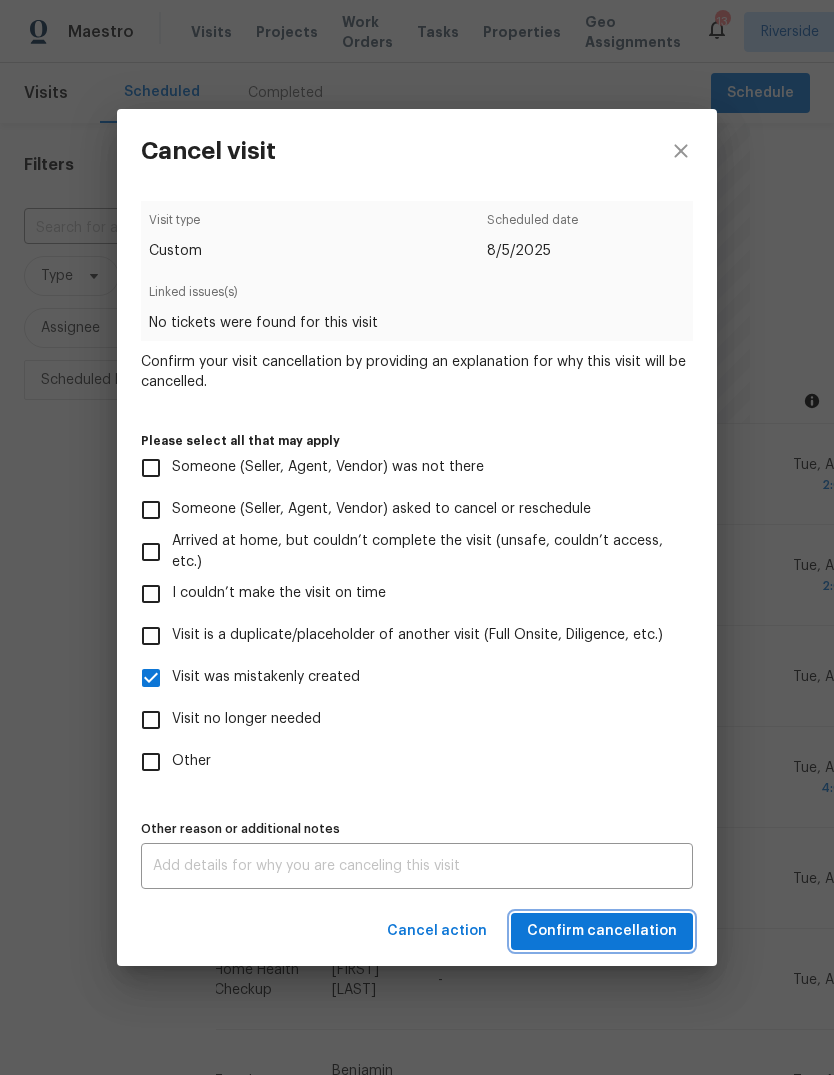 click on "Confirm cancellation" at bounding box center (602, 931) 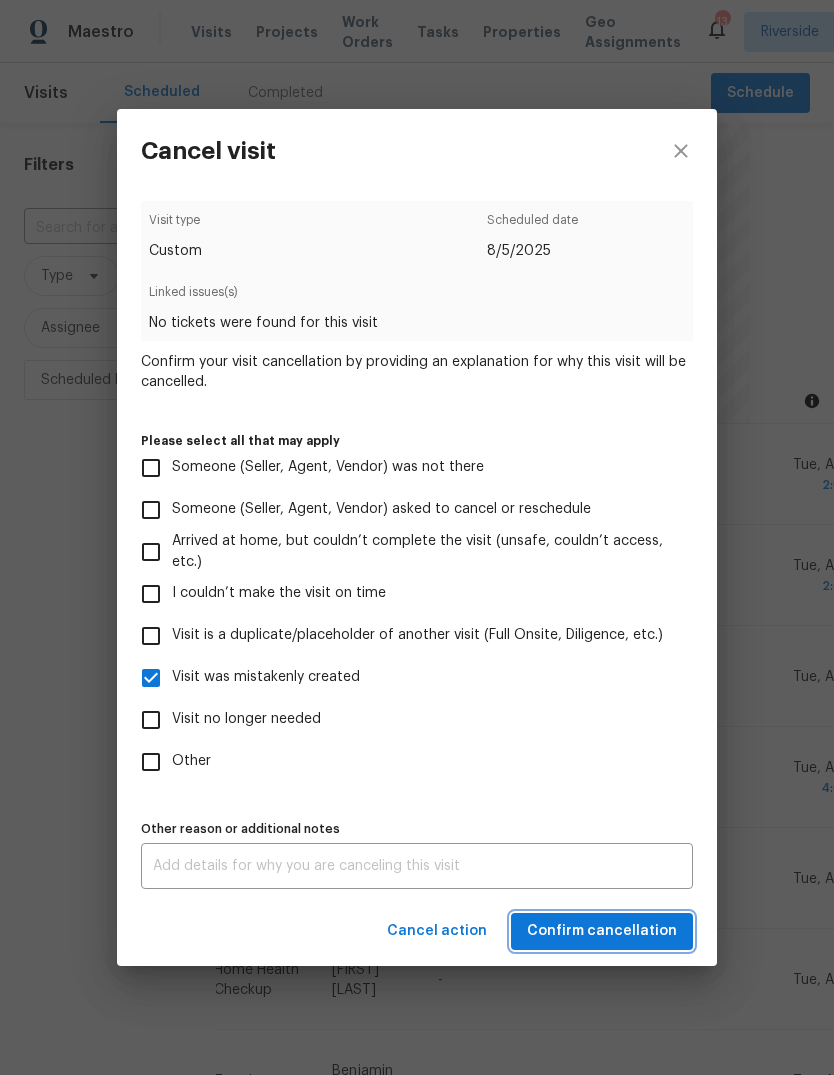 scroll, scrollTop: 0, scrollLeft: 0, axis: both 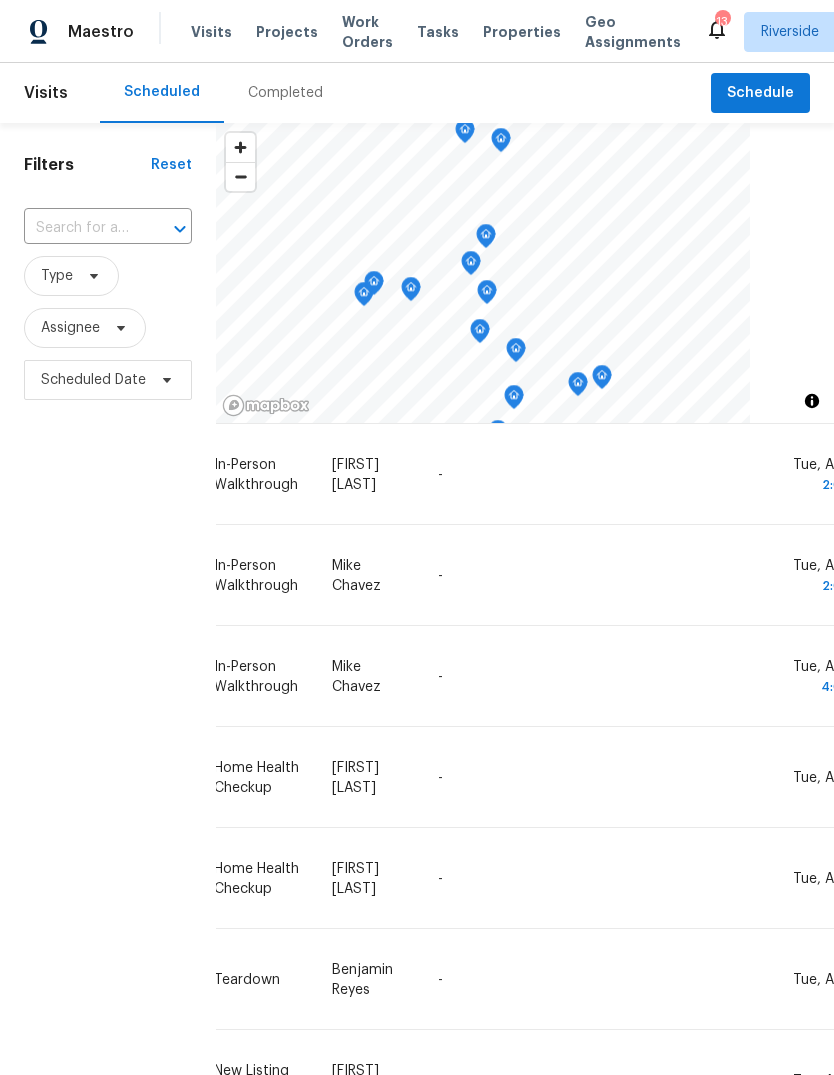 click on "Completed" at bounding box center [285, 93] 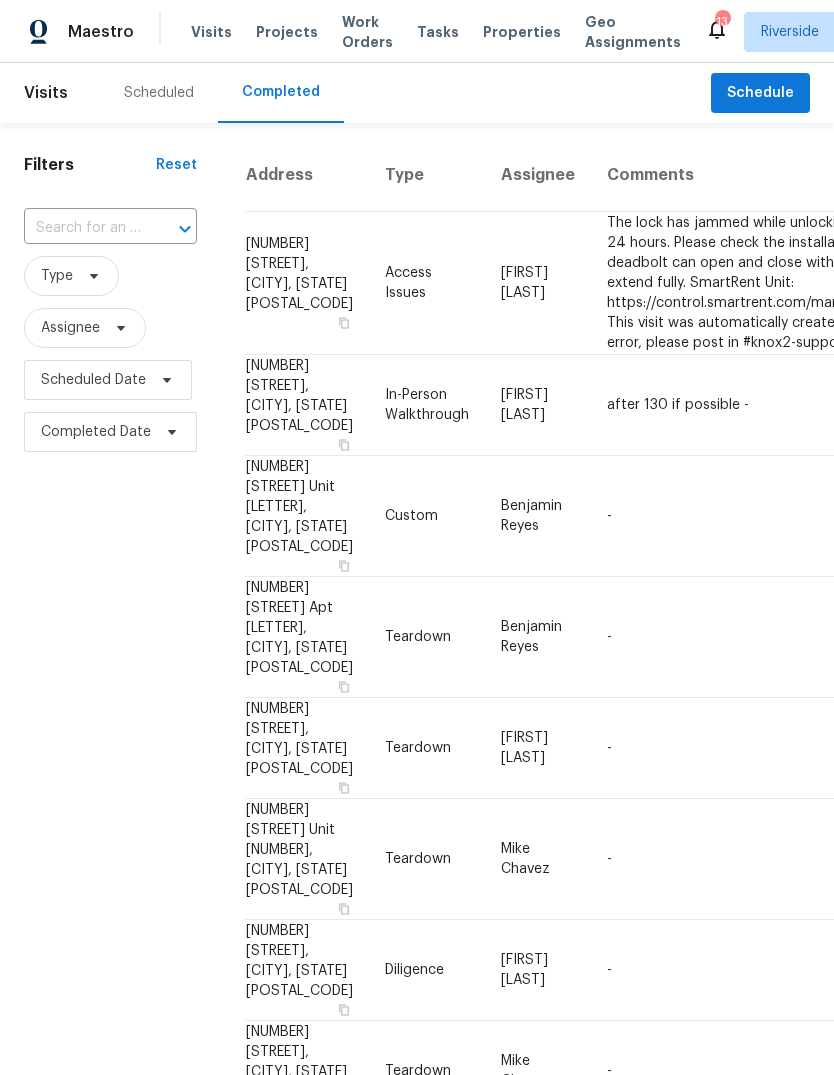 click on "Scheduled" at bounding box center (159, 93) 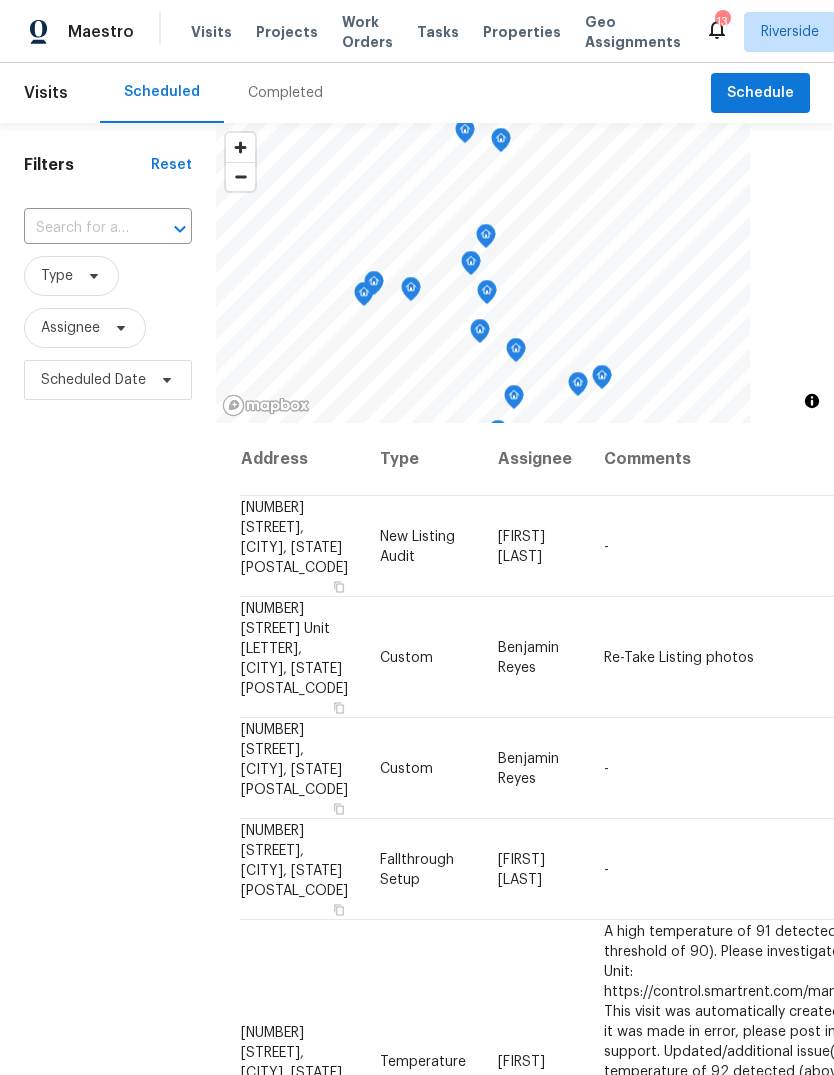 click on "Properties" at bounding box center (522, 32) 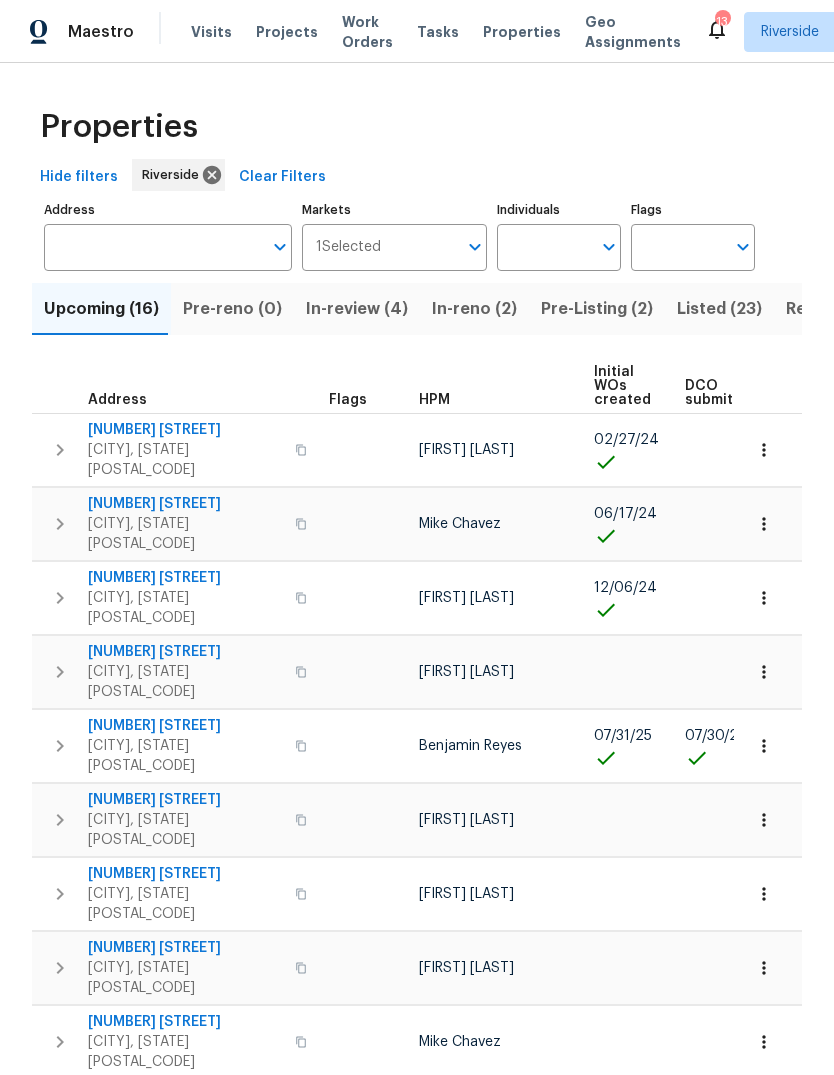click on "Pre-Listing (2)" at bounding box center (597, 309) 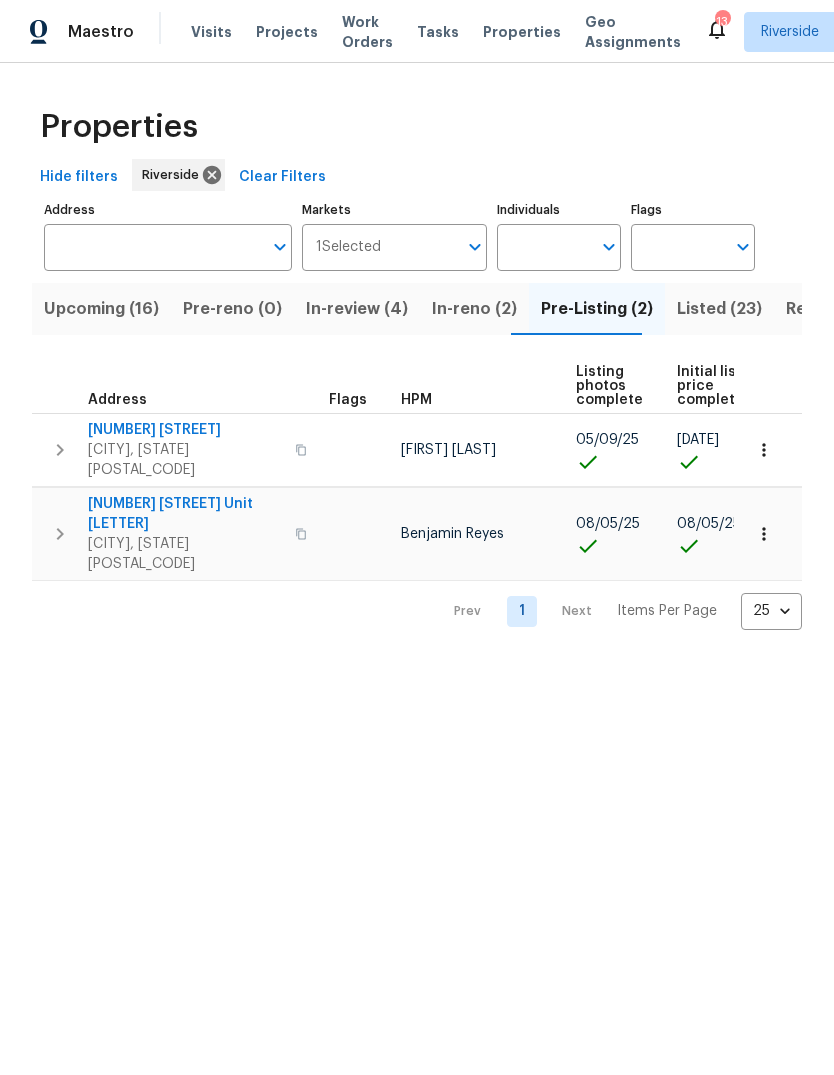 click on "Properties" at bounding box center (522, 32) 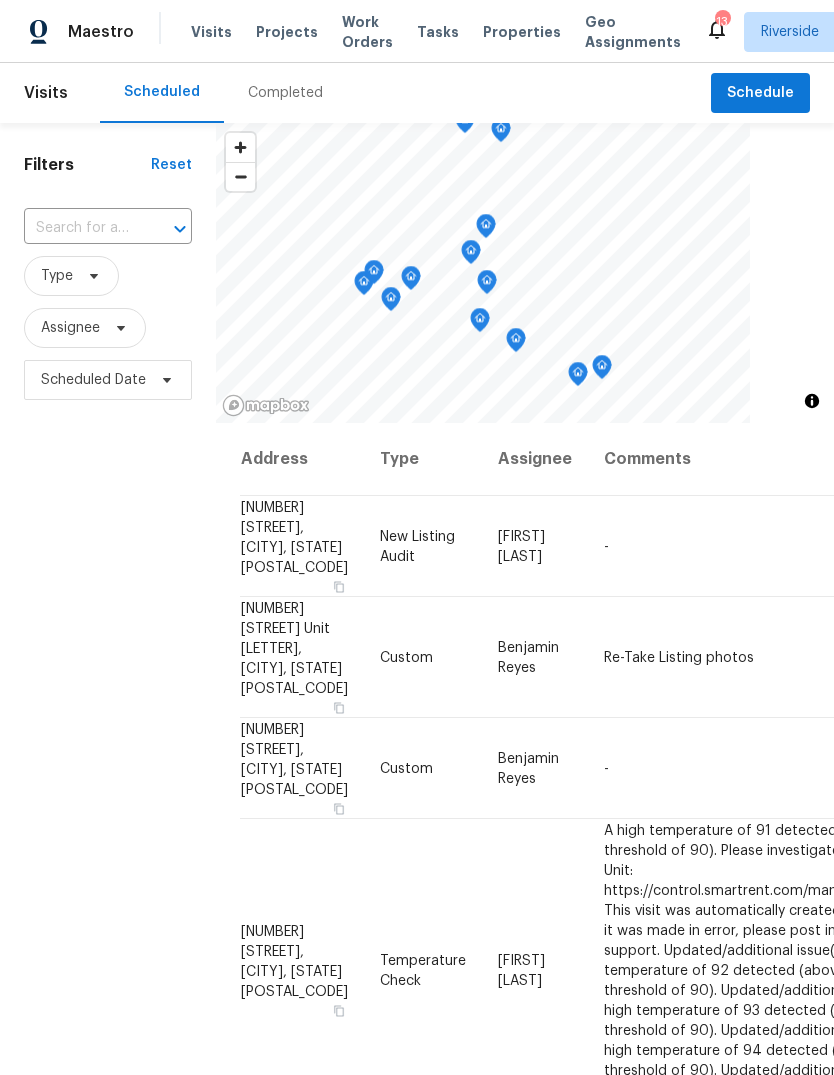 click on "Completed" at bounding box center [285, 93] 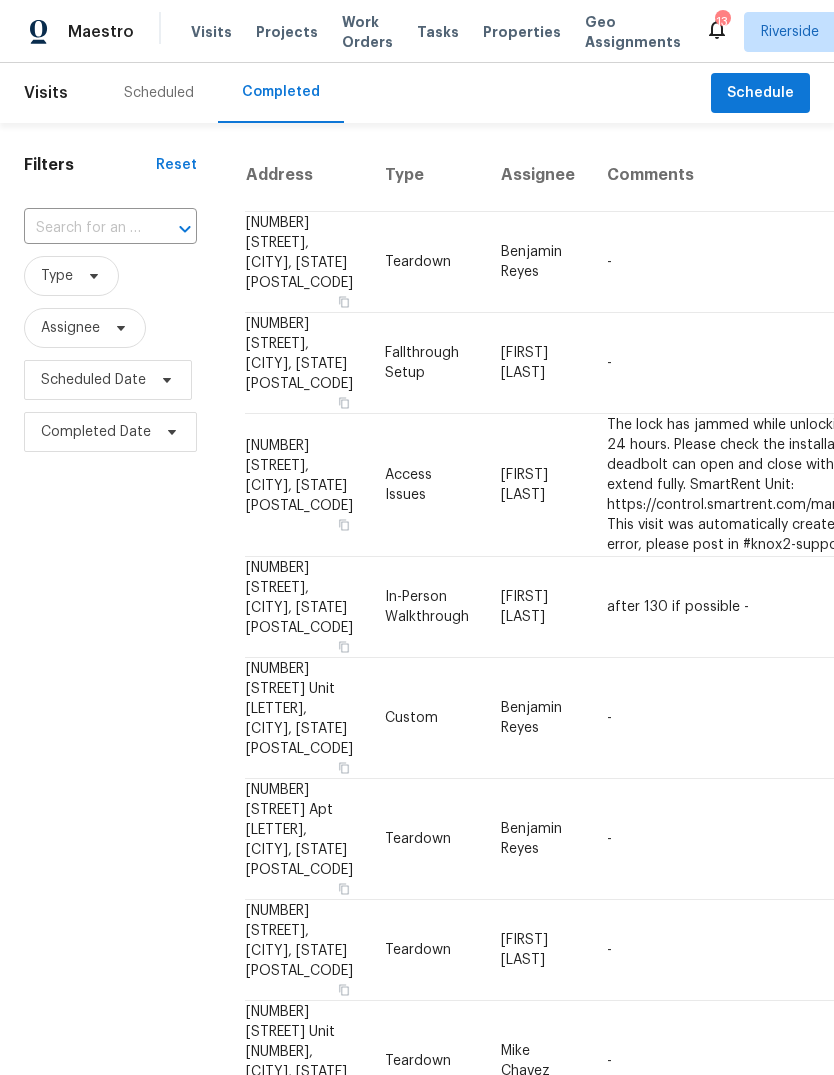 click on "Properties" at bounding box center (522, 32) 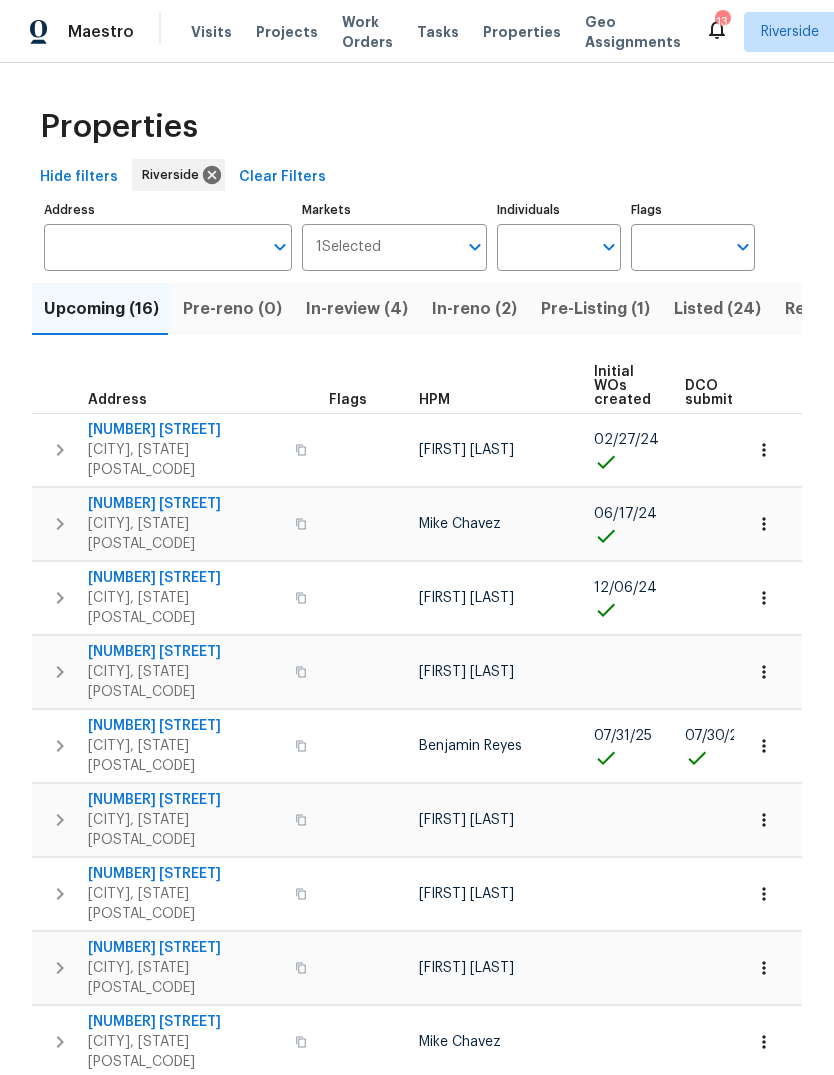 click on "Pre-Listing (1)" at bounding box center (595, 309) 